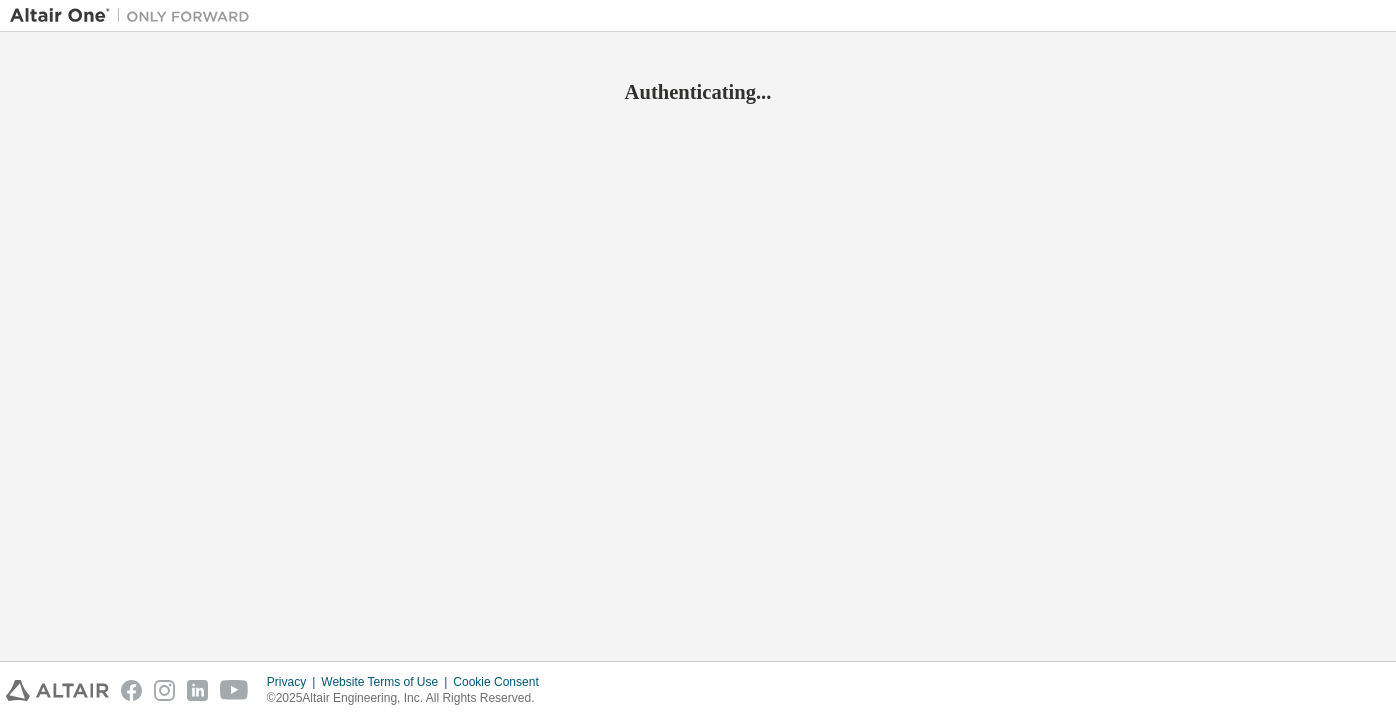 scroll, scrollTop: 0, scrollLeft: 0, axis: both 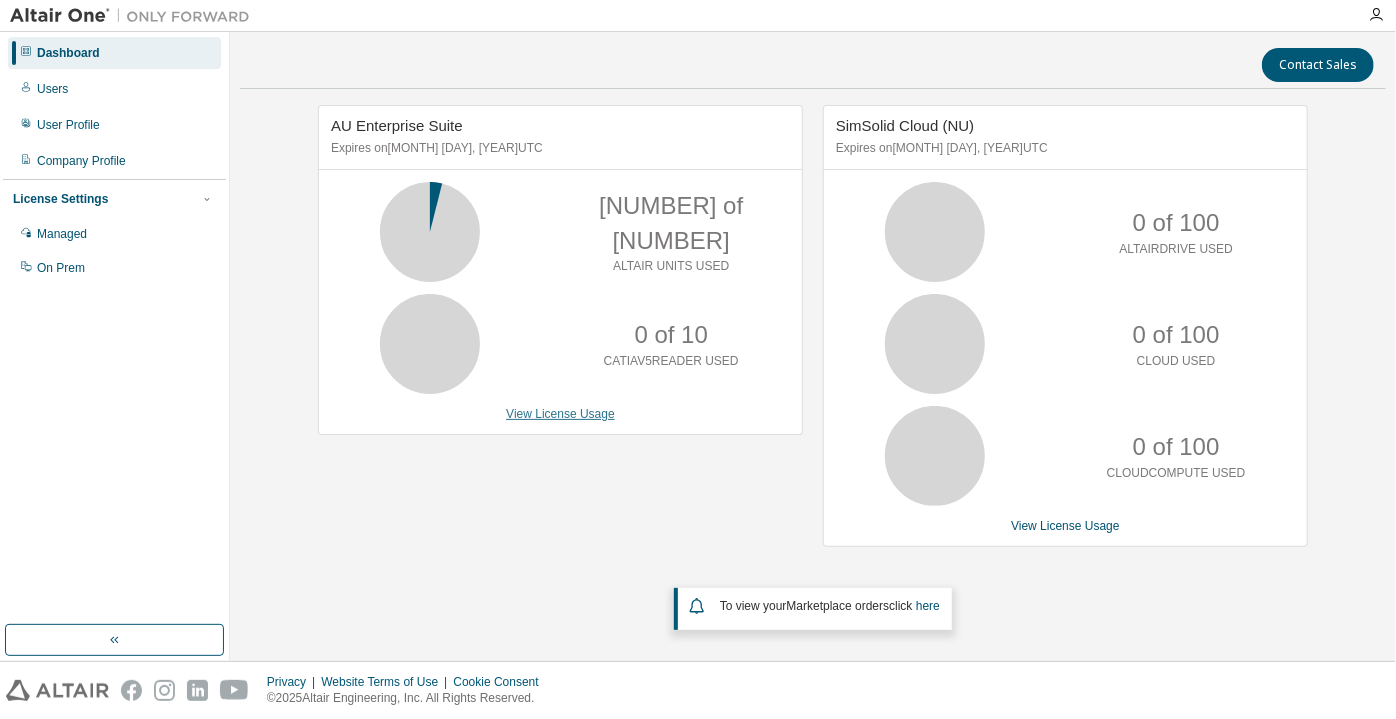 click on "View License Usage" at bounding box center [560, 414] 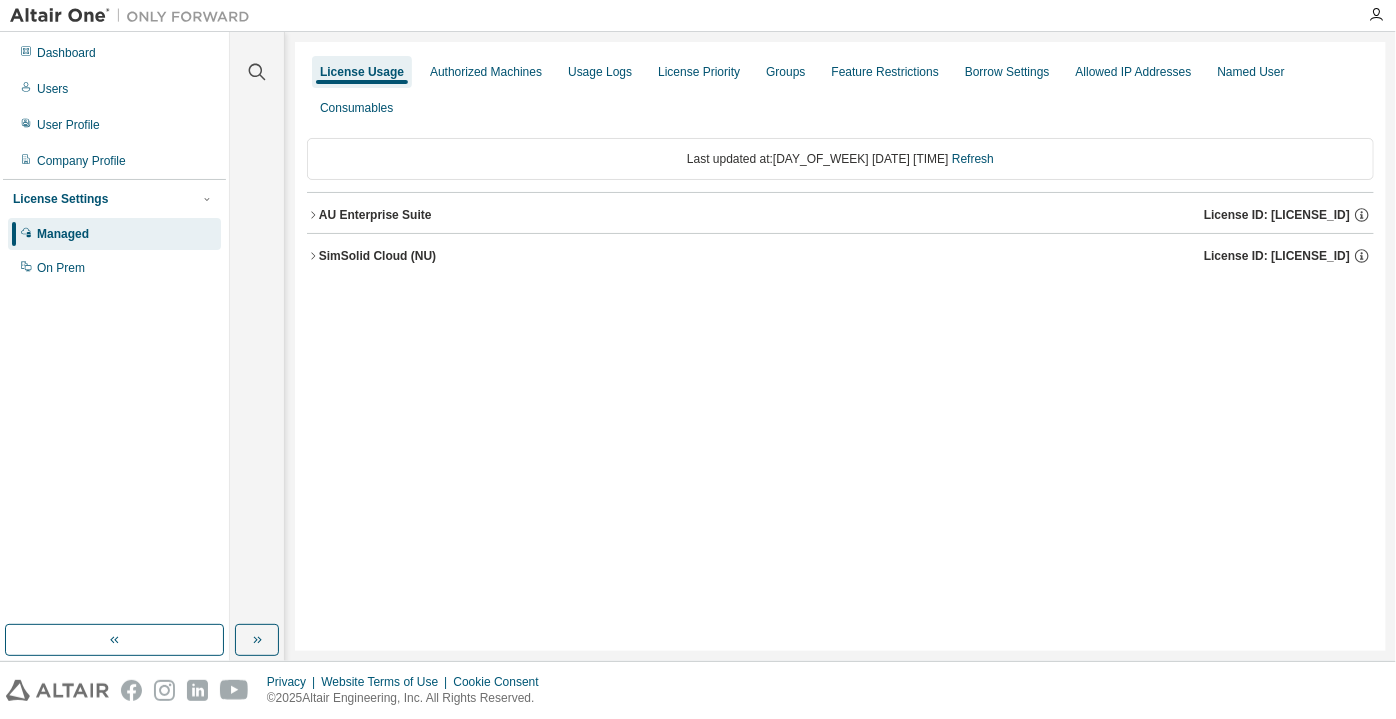 click on "AU Enterprise Suite" at bounding box center (375, 215) 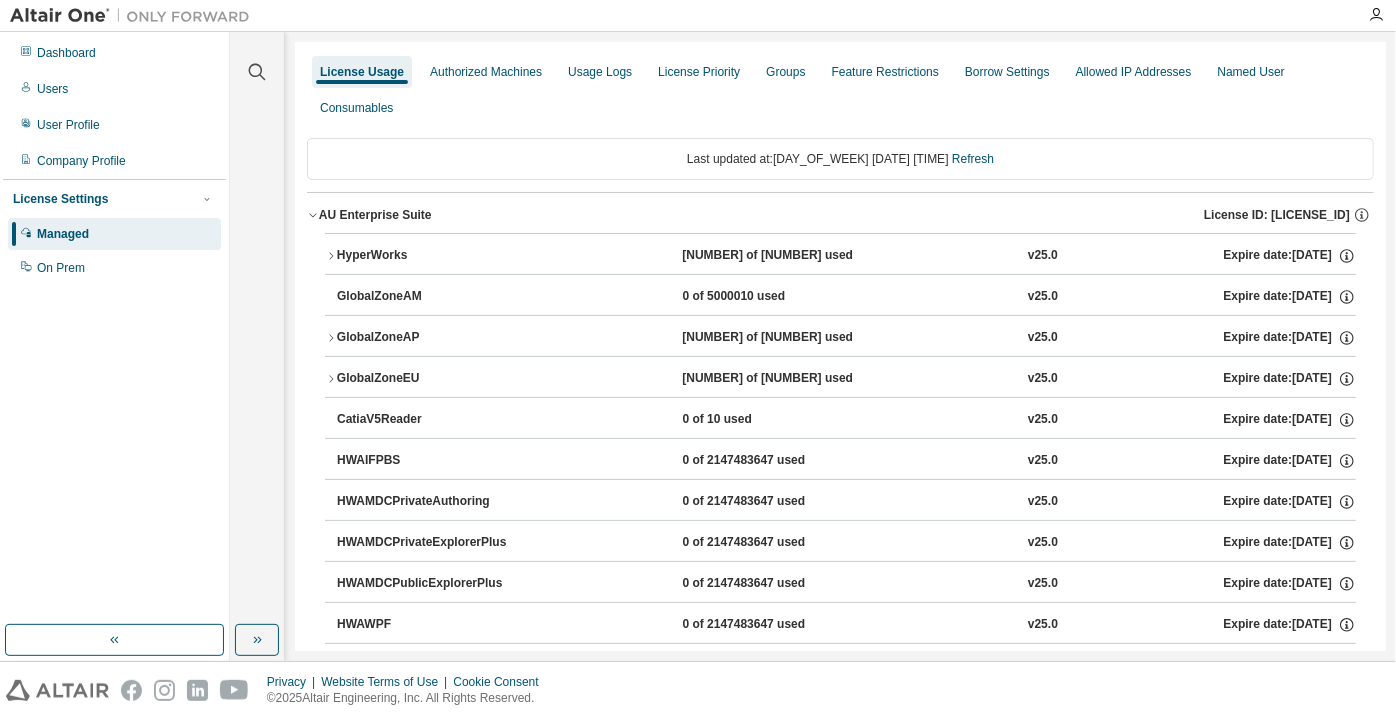 click 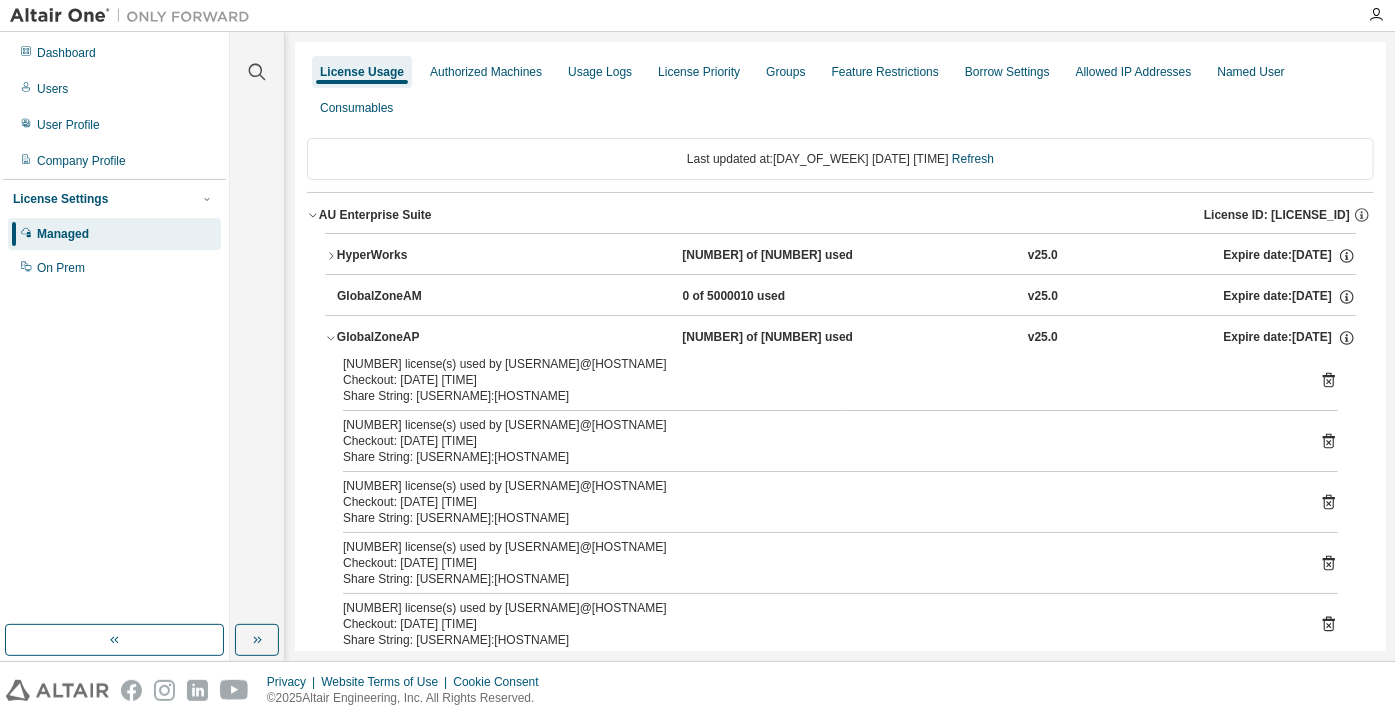 scroll, scrollTop: 90, scrollLeft: 0, axis: vertical 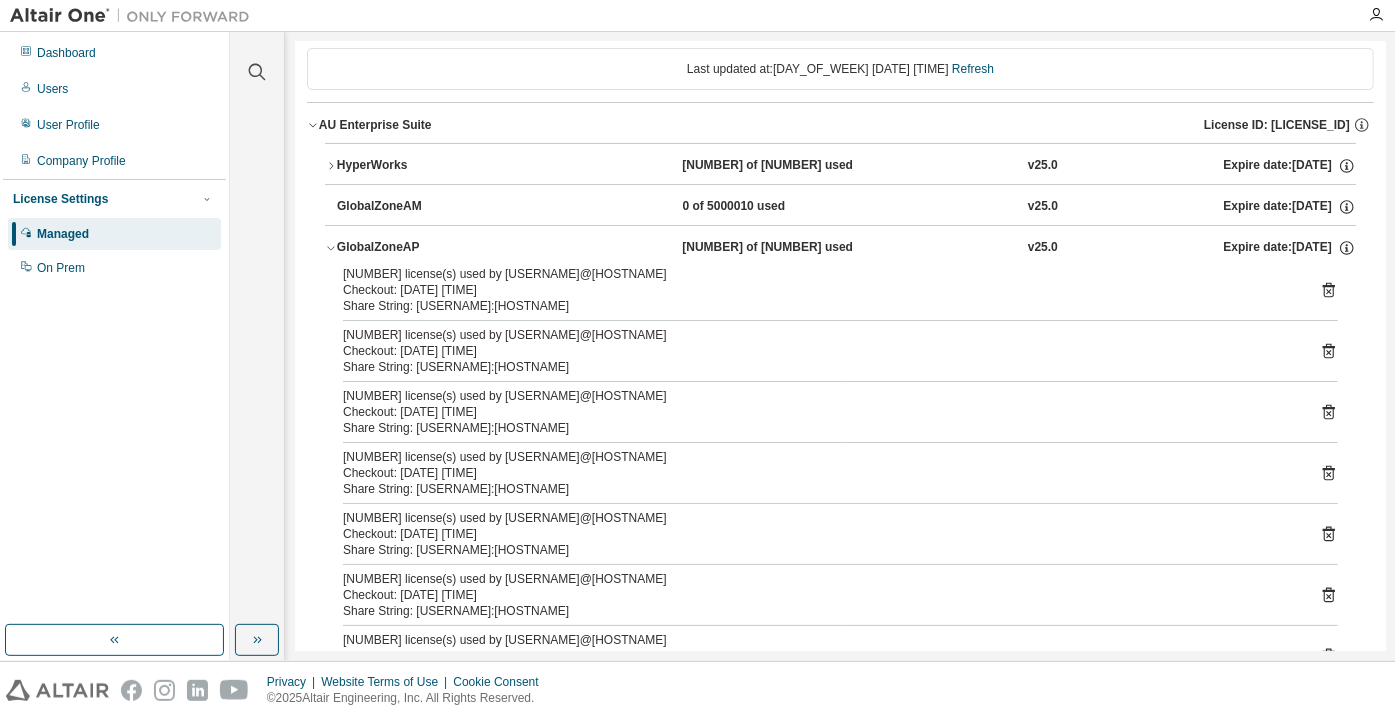 click 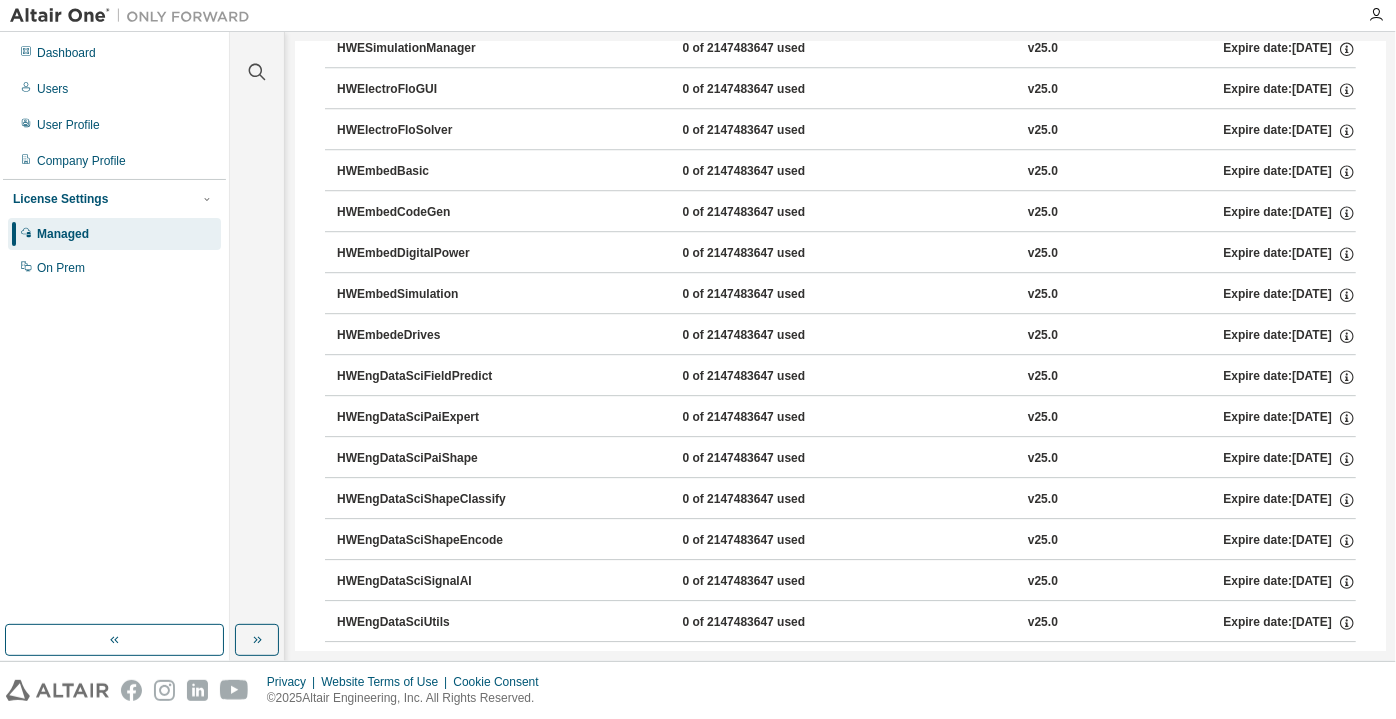 scroll, scrollTop: 2818, scrollLeft: 0, axis: vertical 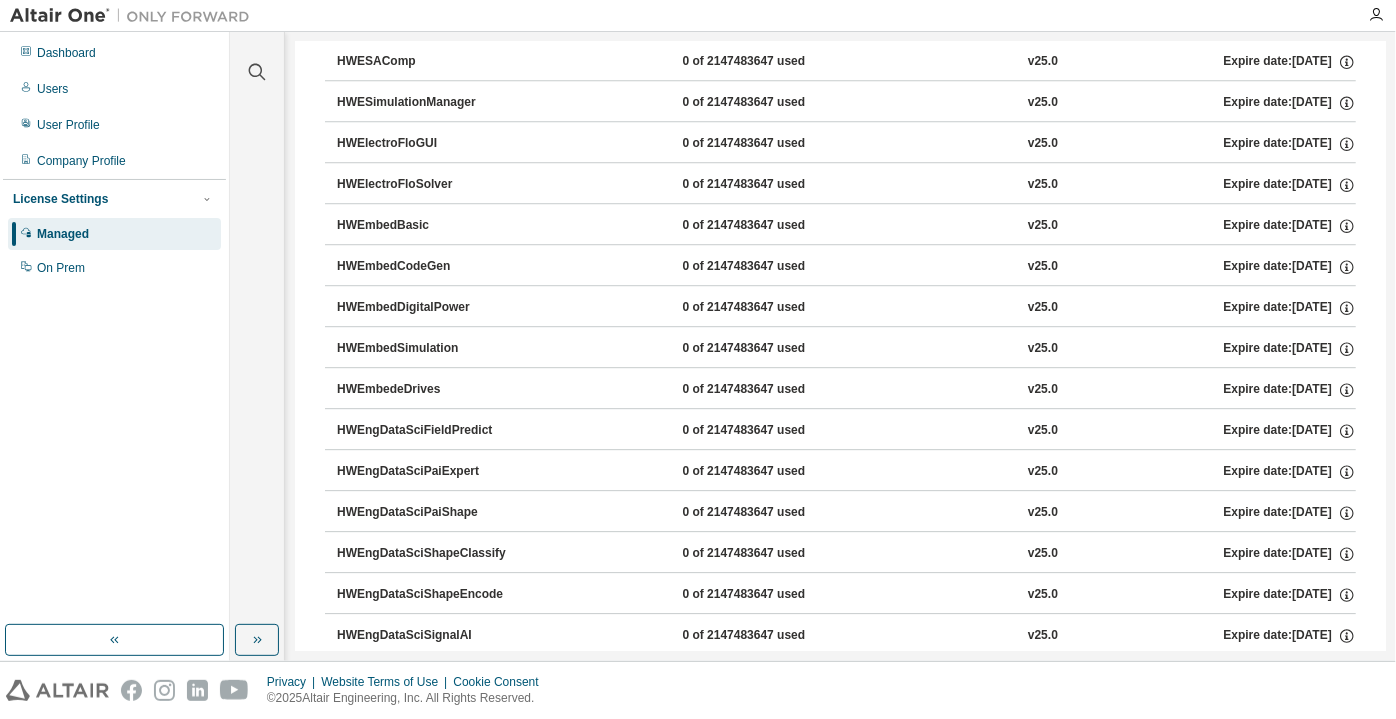drag, startPoint x: 1387, startPoint y: 175, endPoint x: 1381, endPoint y: 165, distance: 11.661903 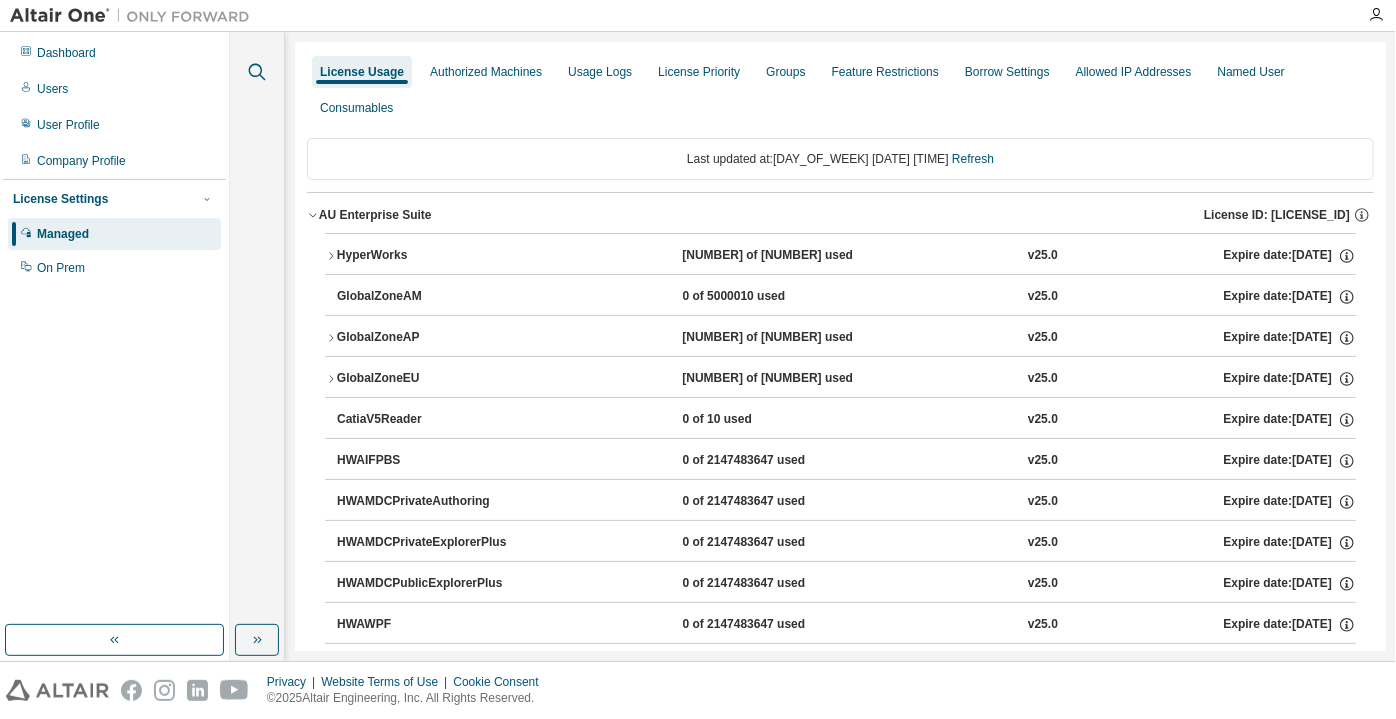 click 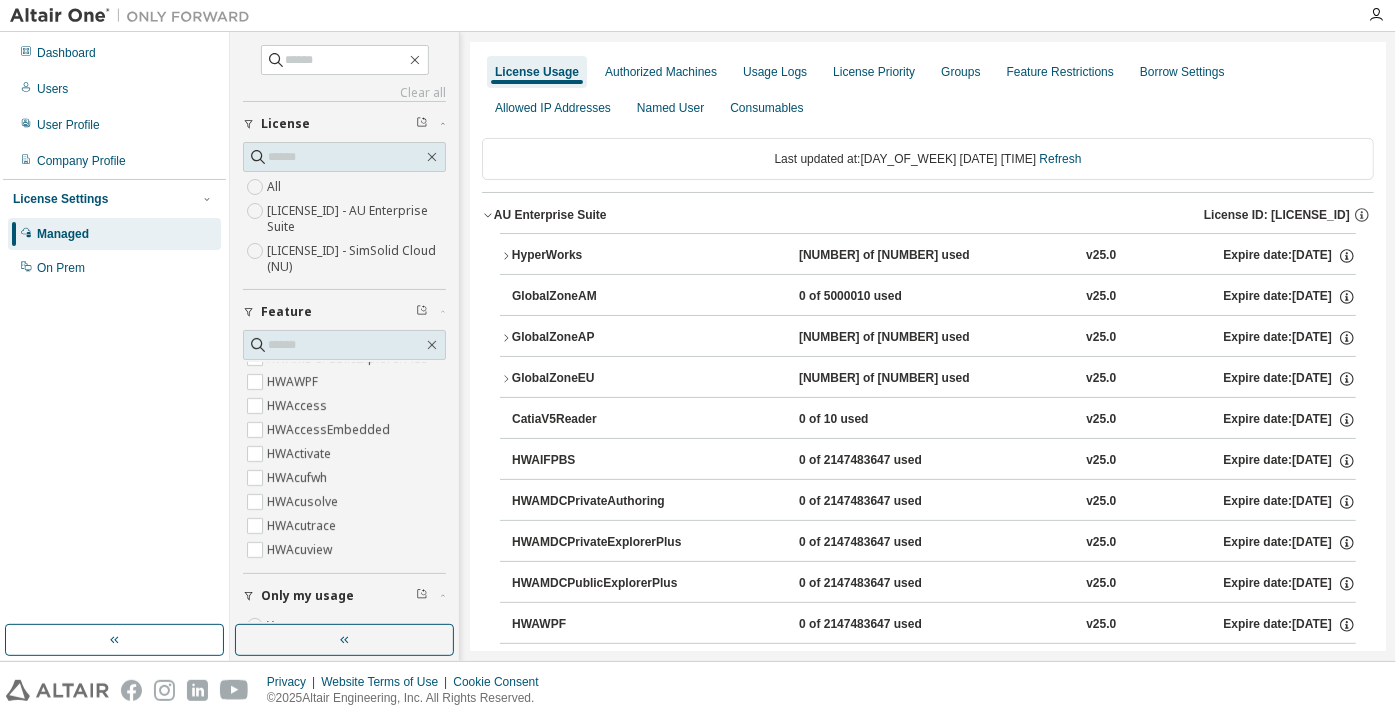 scroll, scrollTop: 272, scrollLeft: 0, axis: vertical 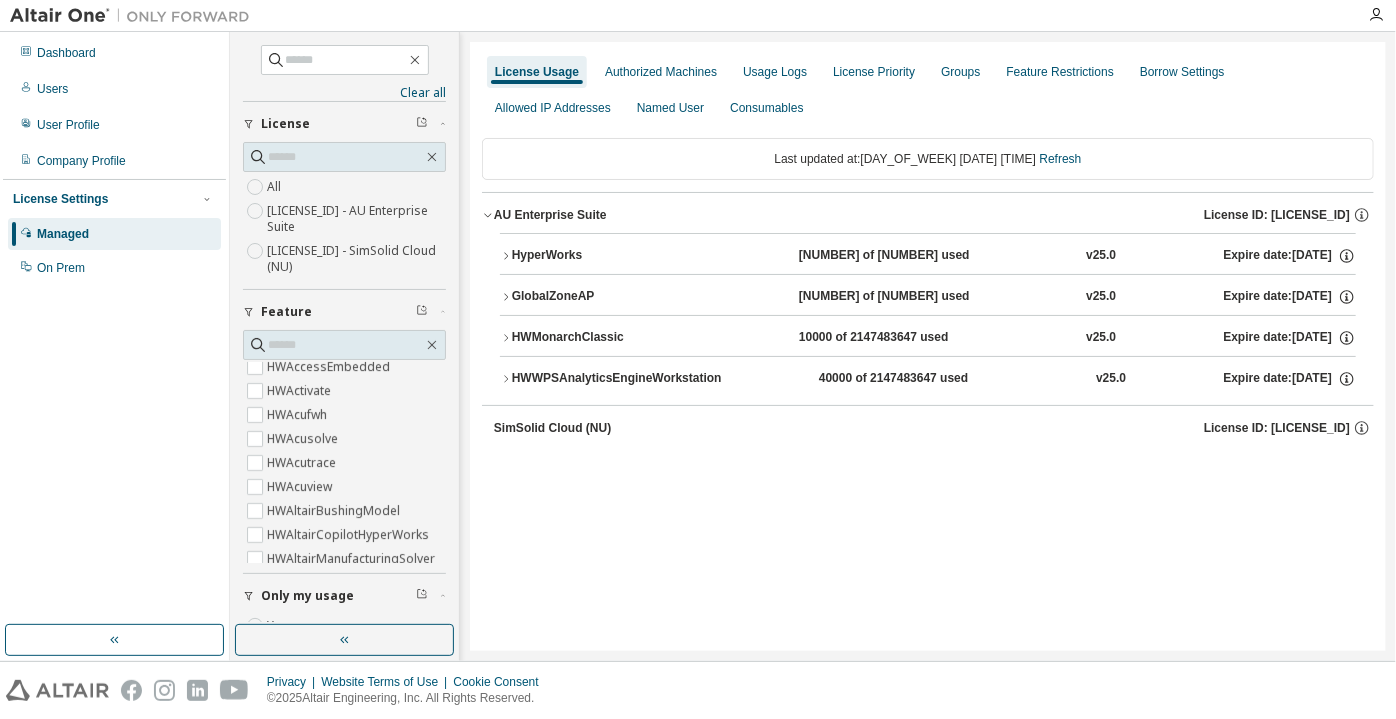 click 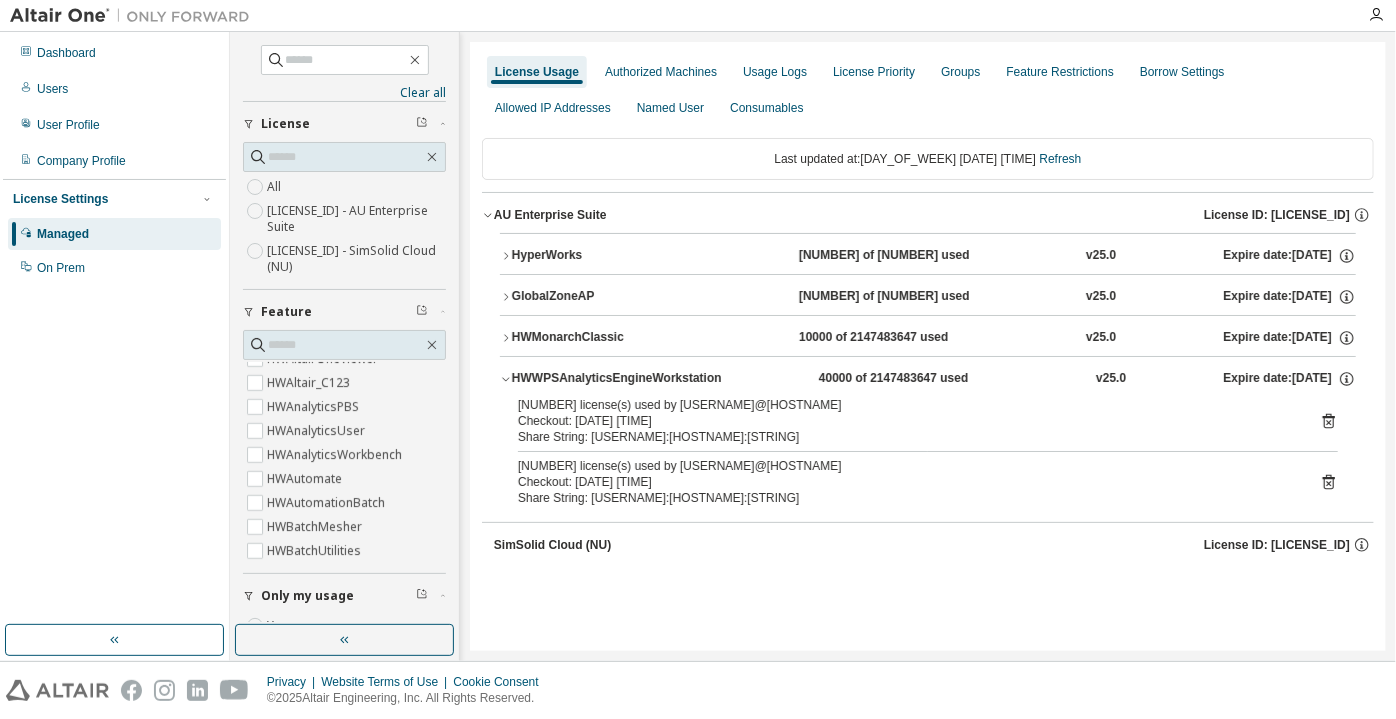 scroll, scrollTop: 636, scrollLeft: 0, axis: vertical 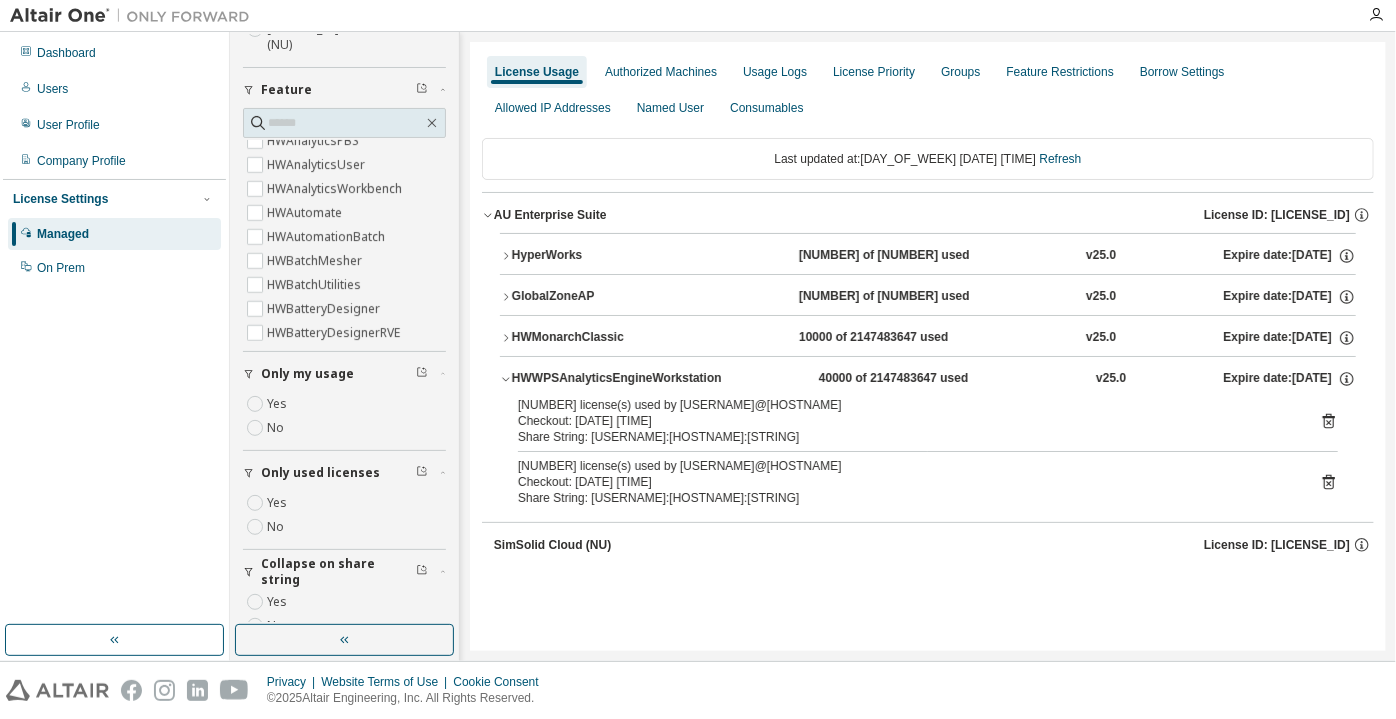 click 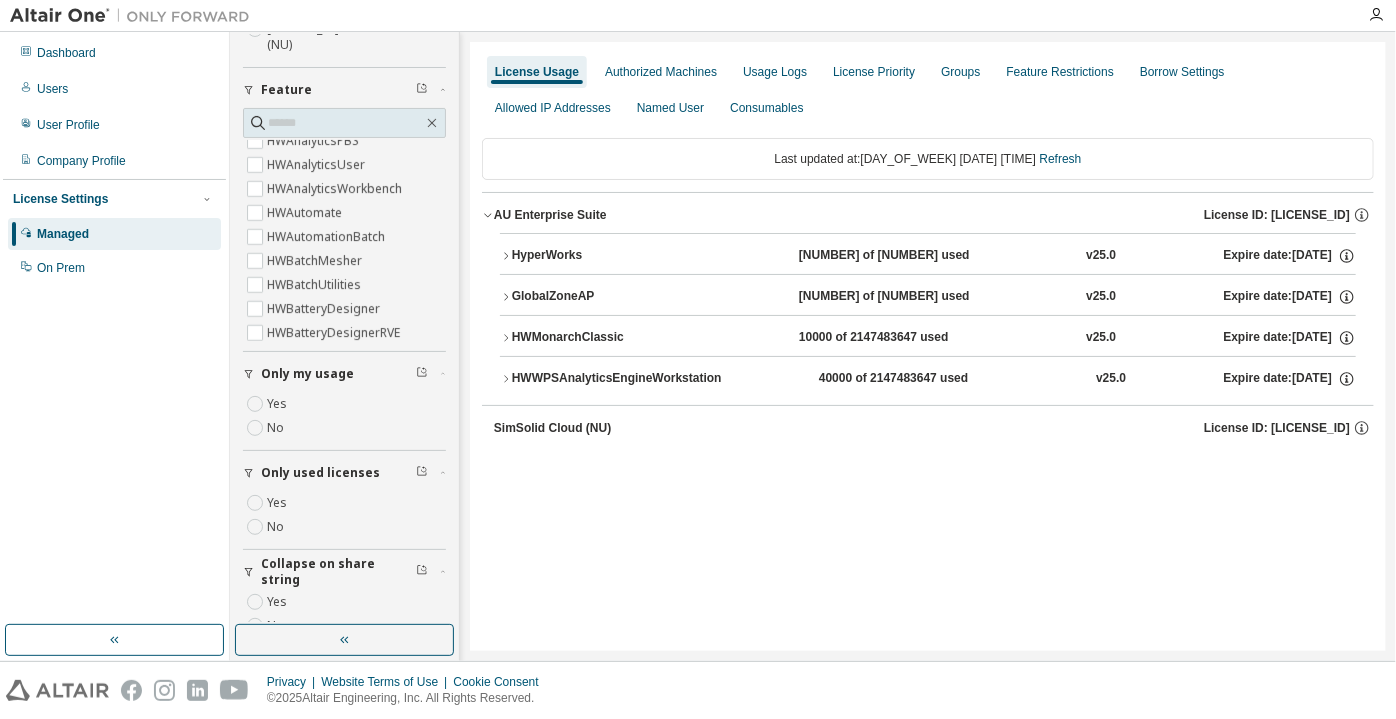 click 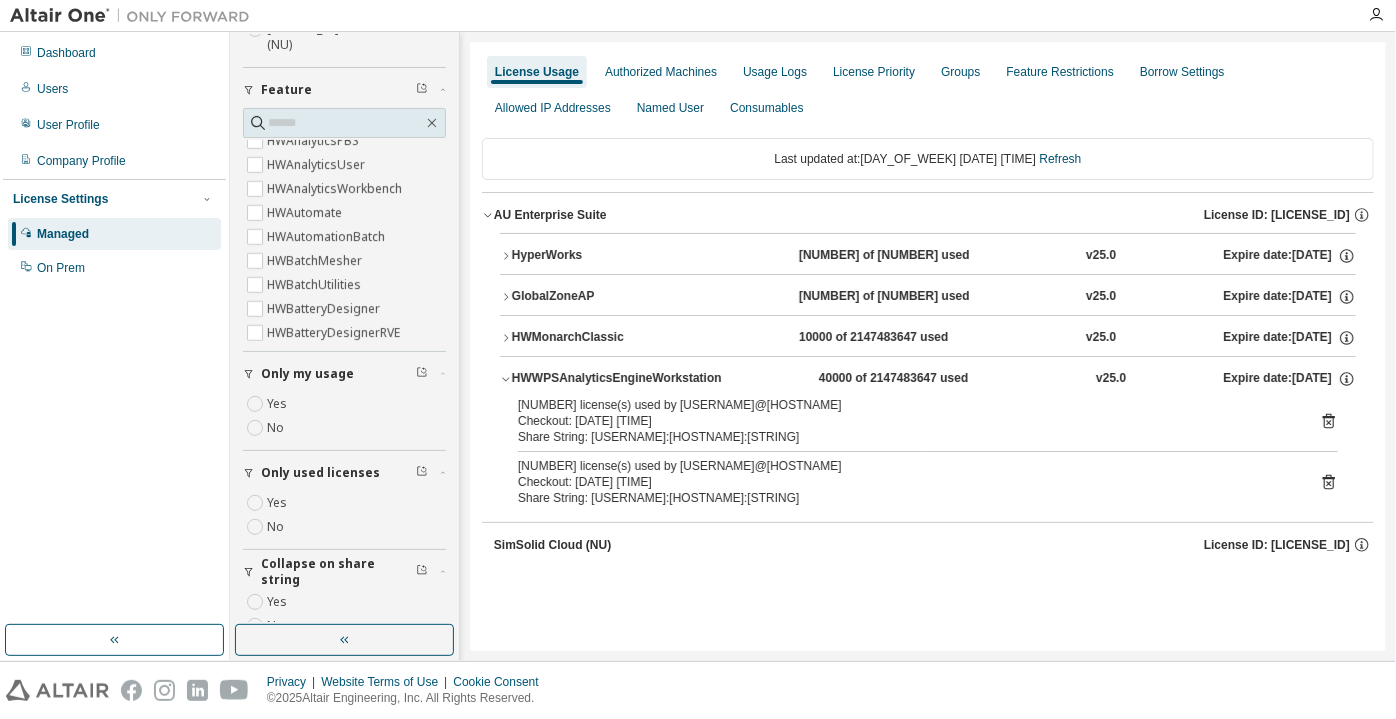 click 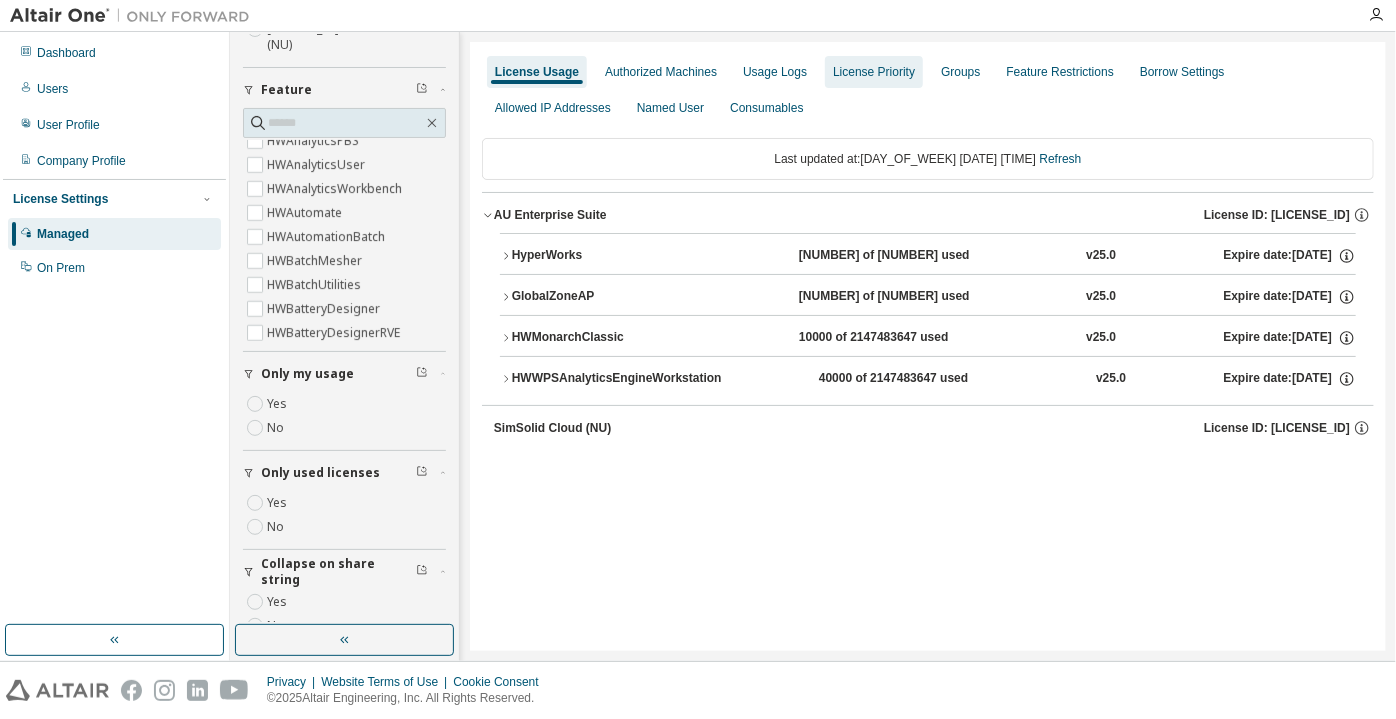 click on "Authorized Machines" at bounding box center [661, 72] 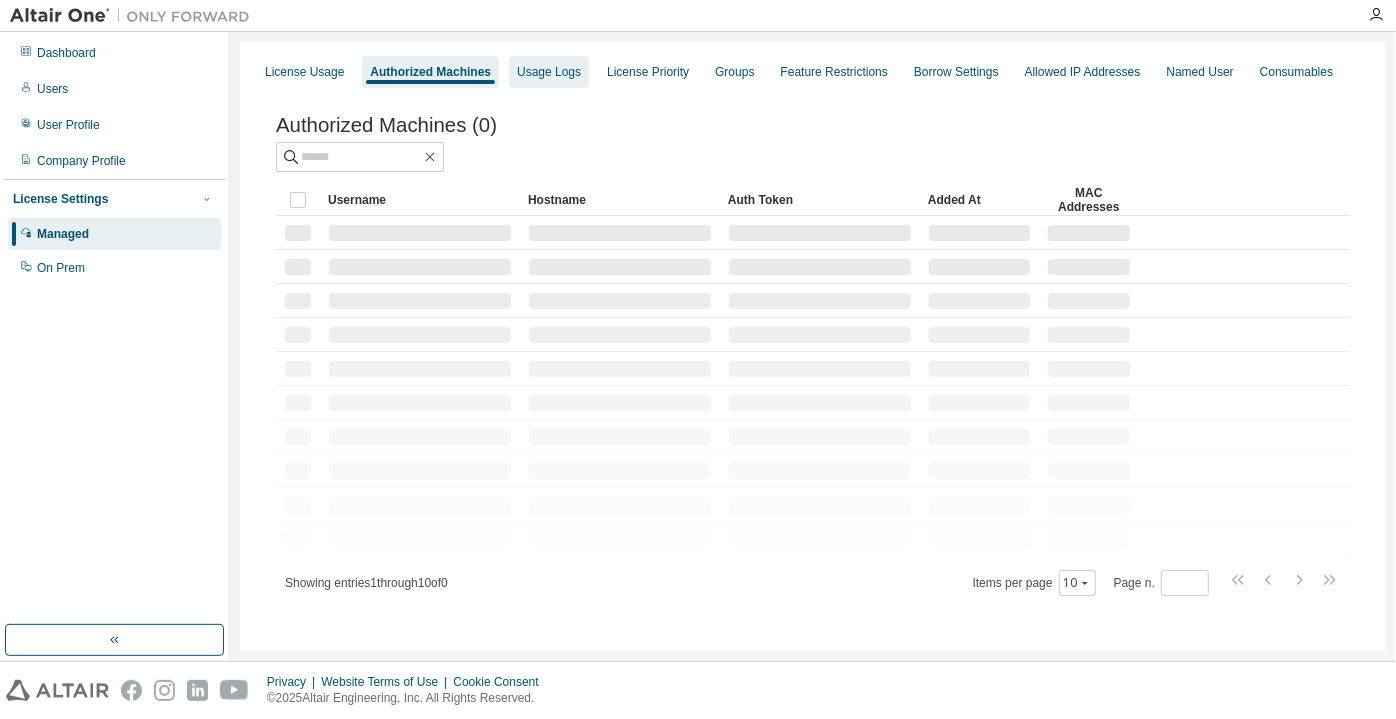 click on "Usage Logs" at bounding box center (549, 72) 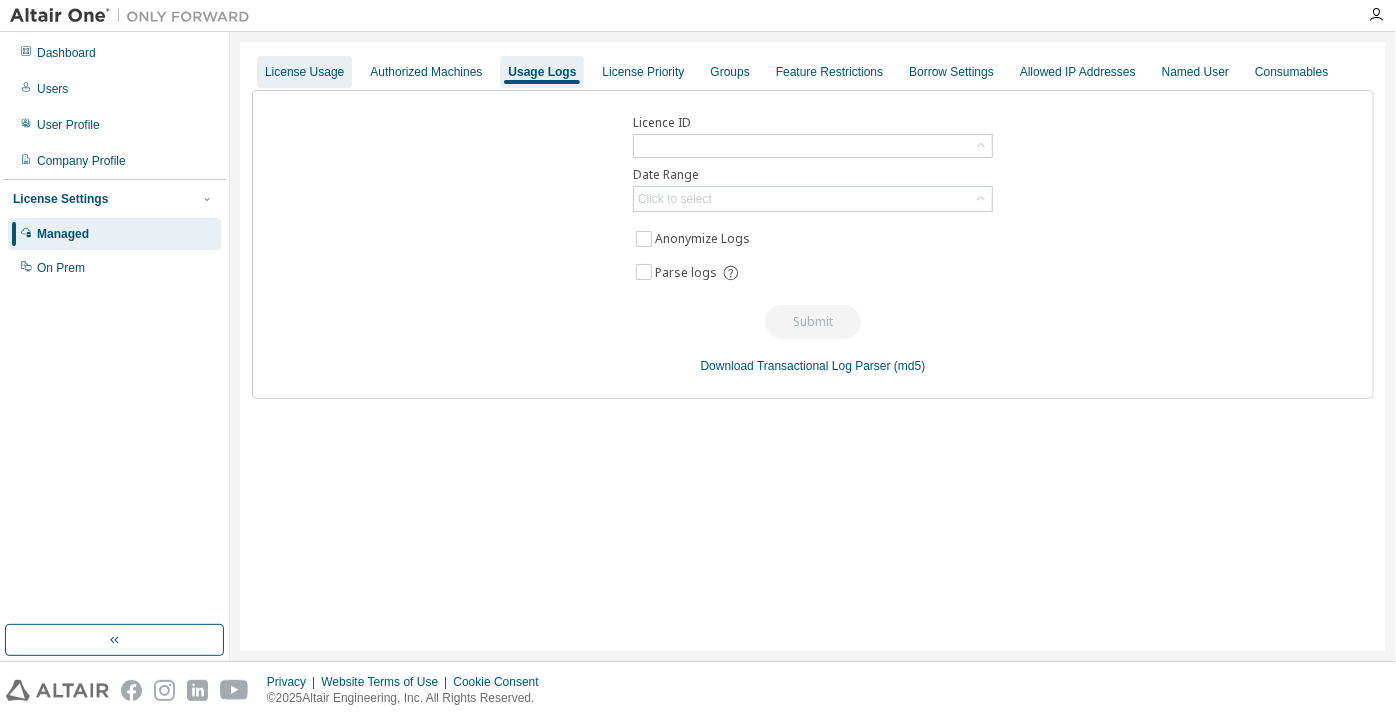 click on "License Usage" at bounding box center [304, 72] 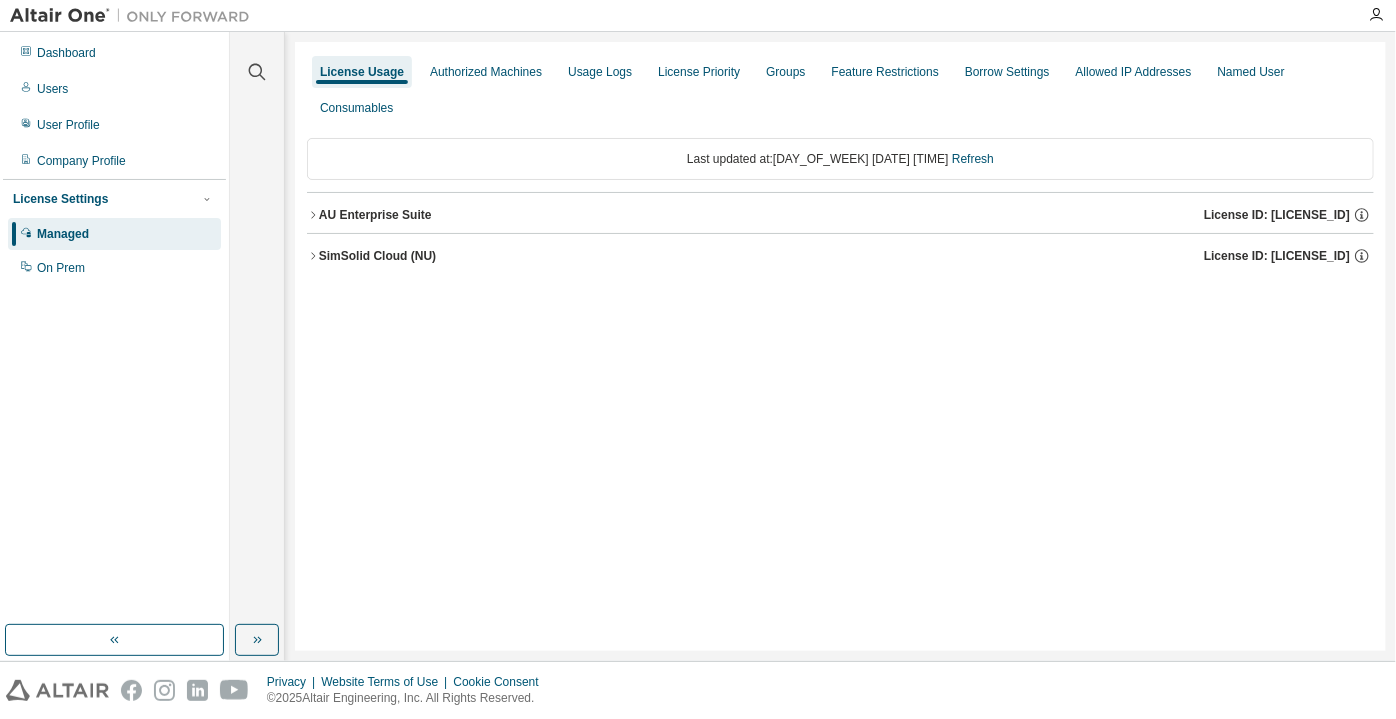 click on "AU Enterprise Suite License ID: 145506" at bounding box center [846, 215] 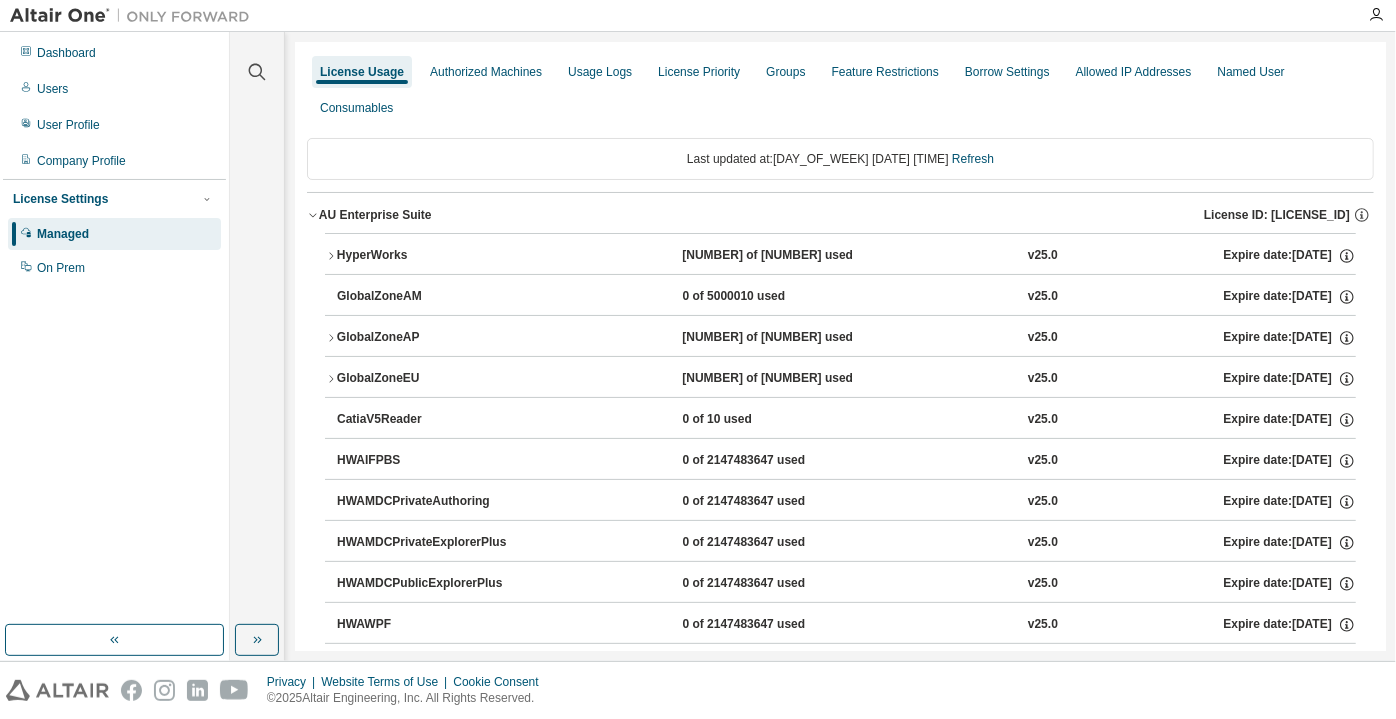click at bounding box center [257, 60] 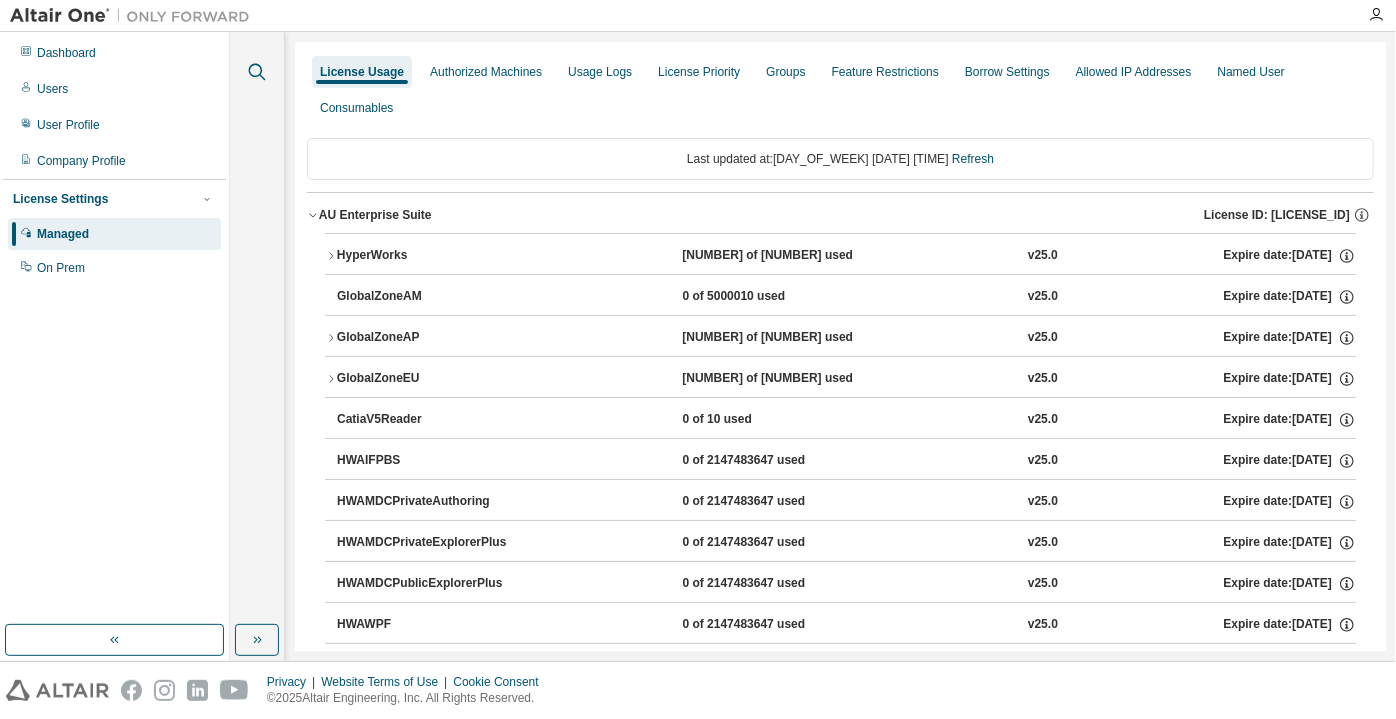 click 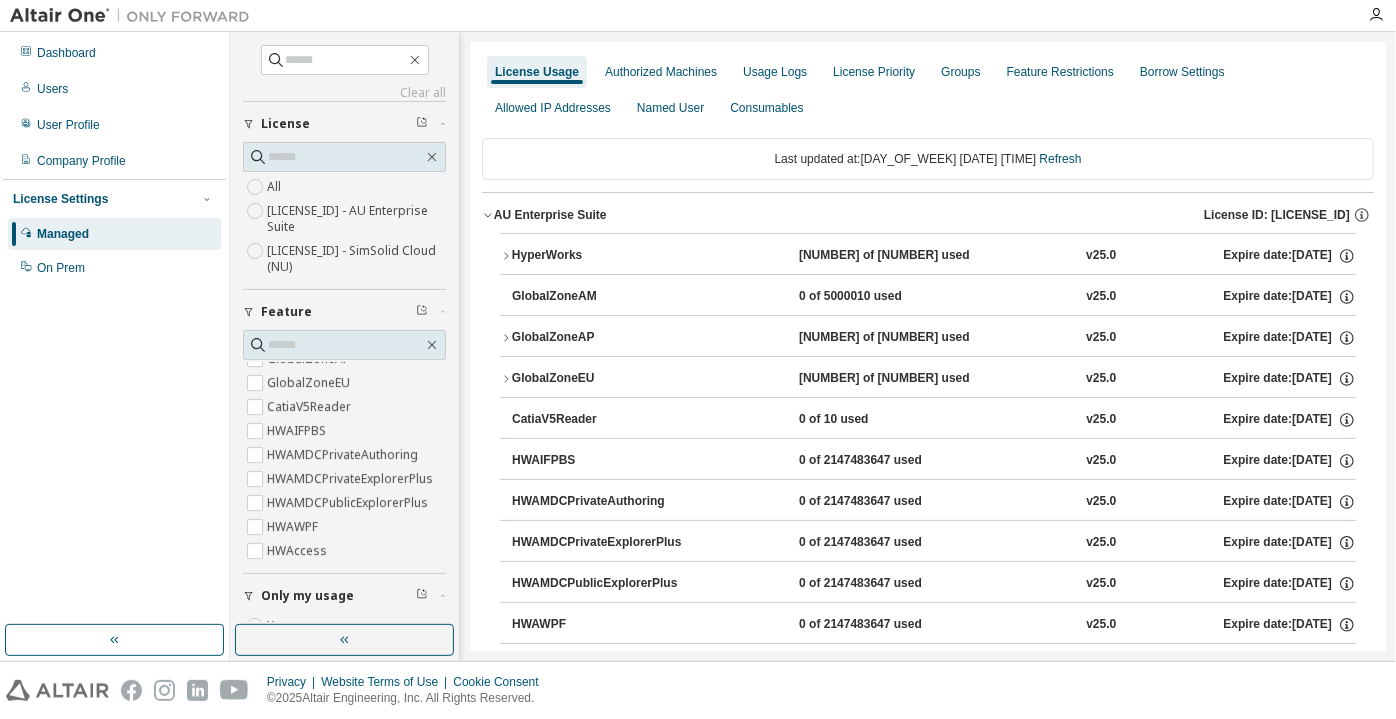 scroll, scrollTop: 90, scrollLeft: 0, axis: vertical 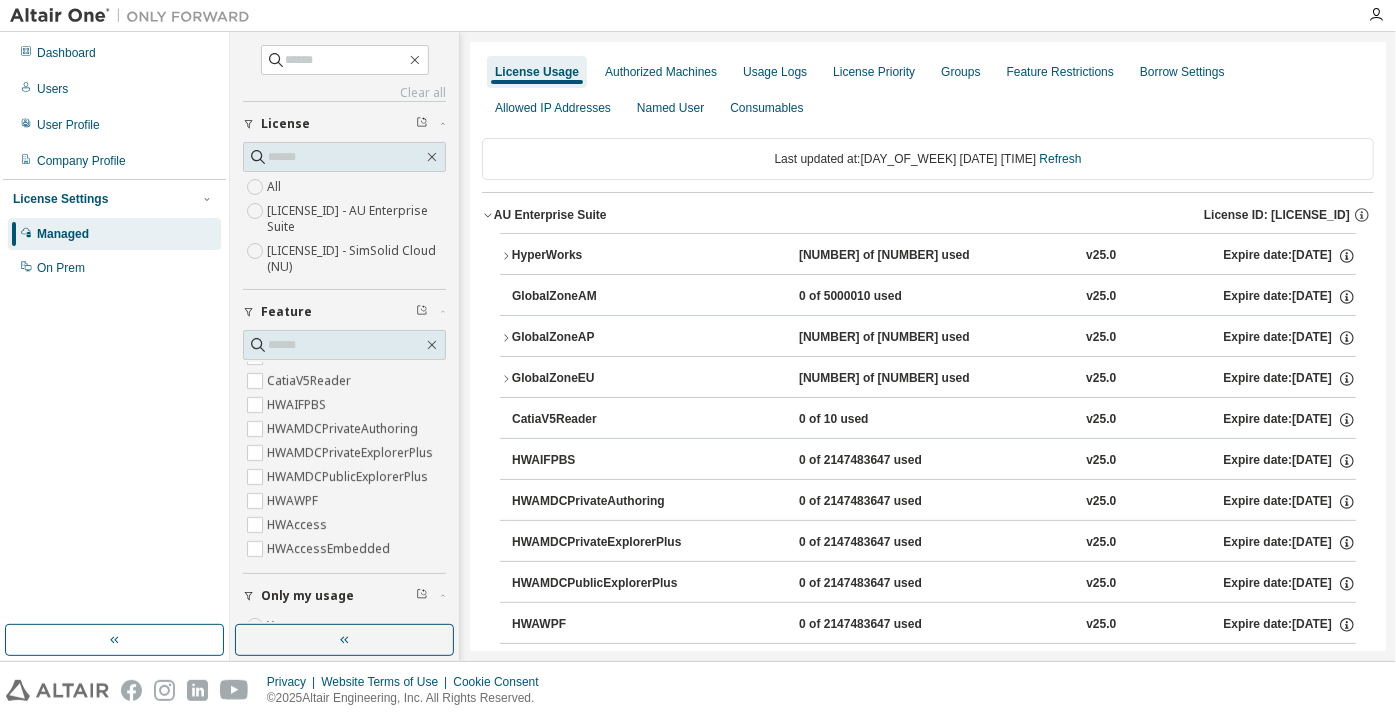 click on "Yes" at bounding box center [279, 626] 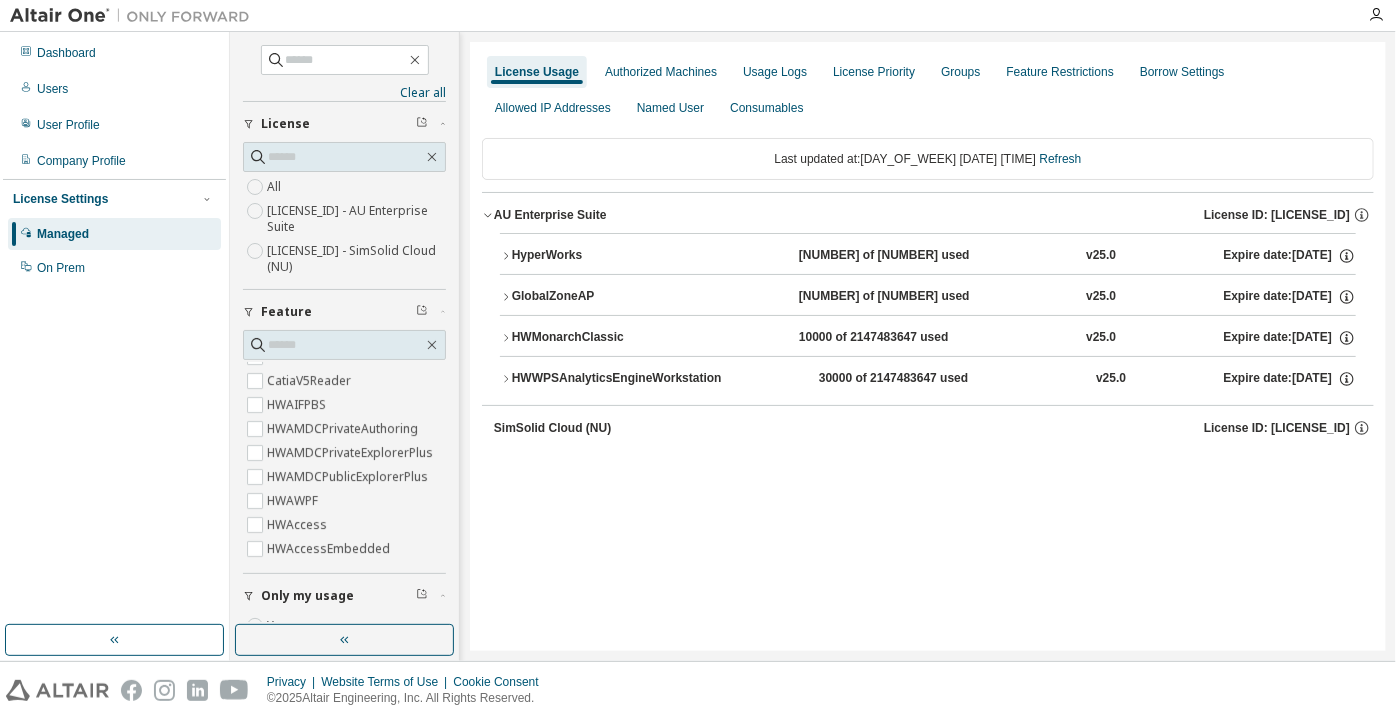 click on "HWWPSAnalyticsEngineWorkstation" at bounding box center (617, 379) 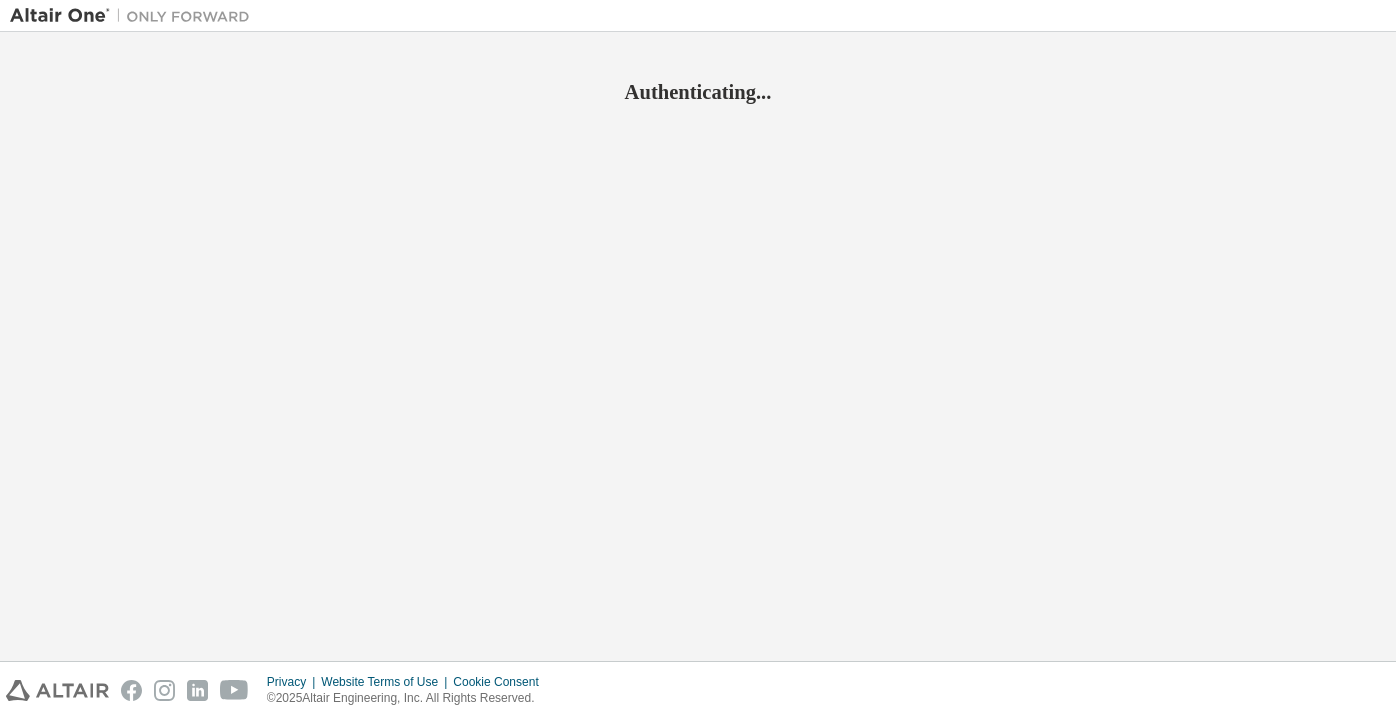 scroll, scrollTop: 0, scrollLeft: 0, axis: both 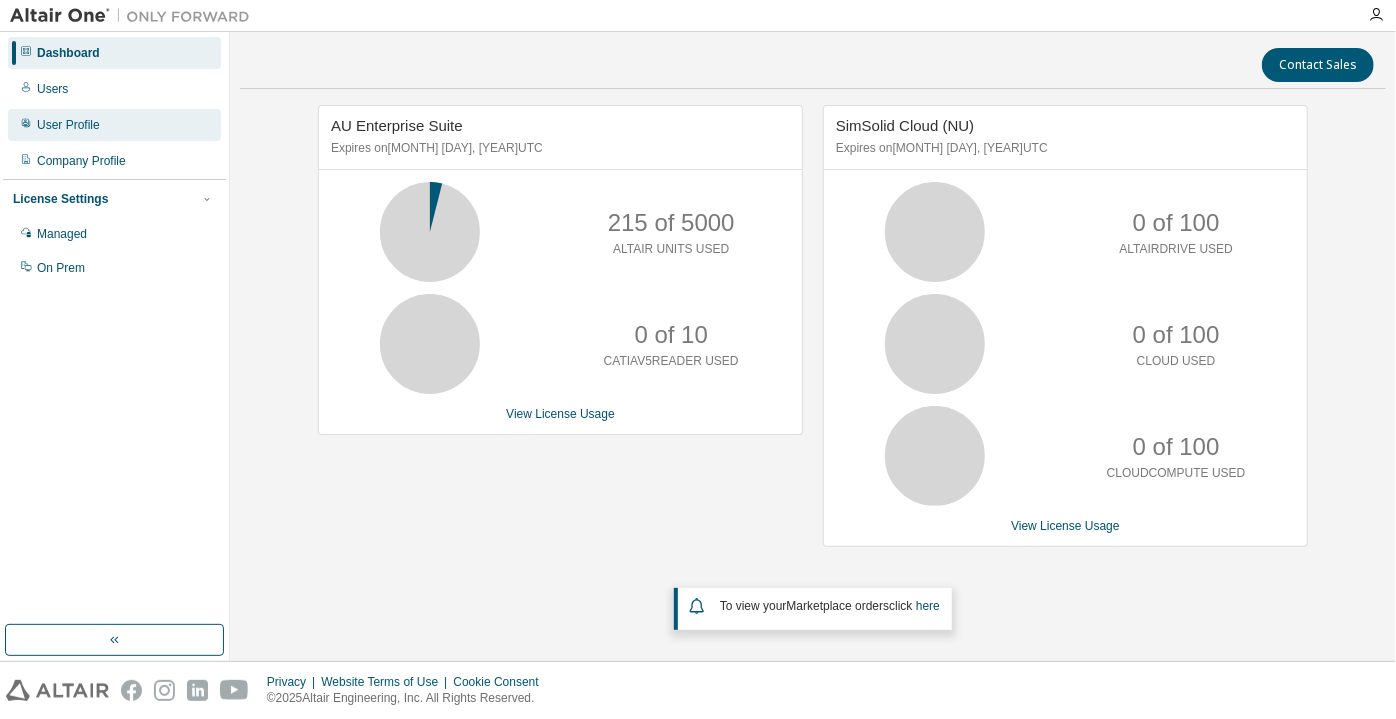 click on "User Profile" at bounding box center (114, 125) 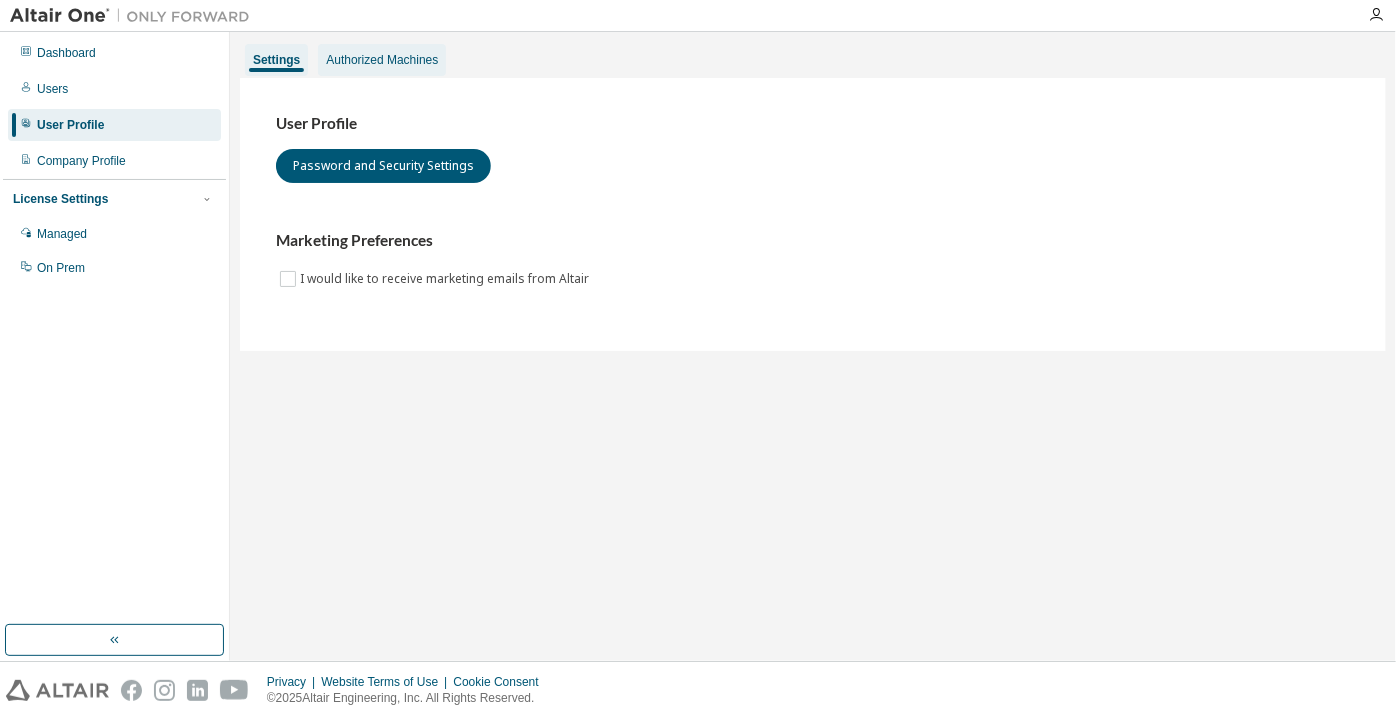 click on "Authorized Machines" at bounding box center [382, 60] 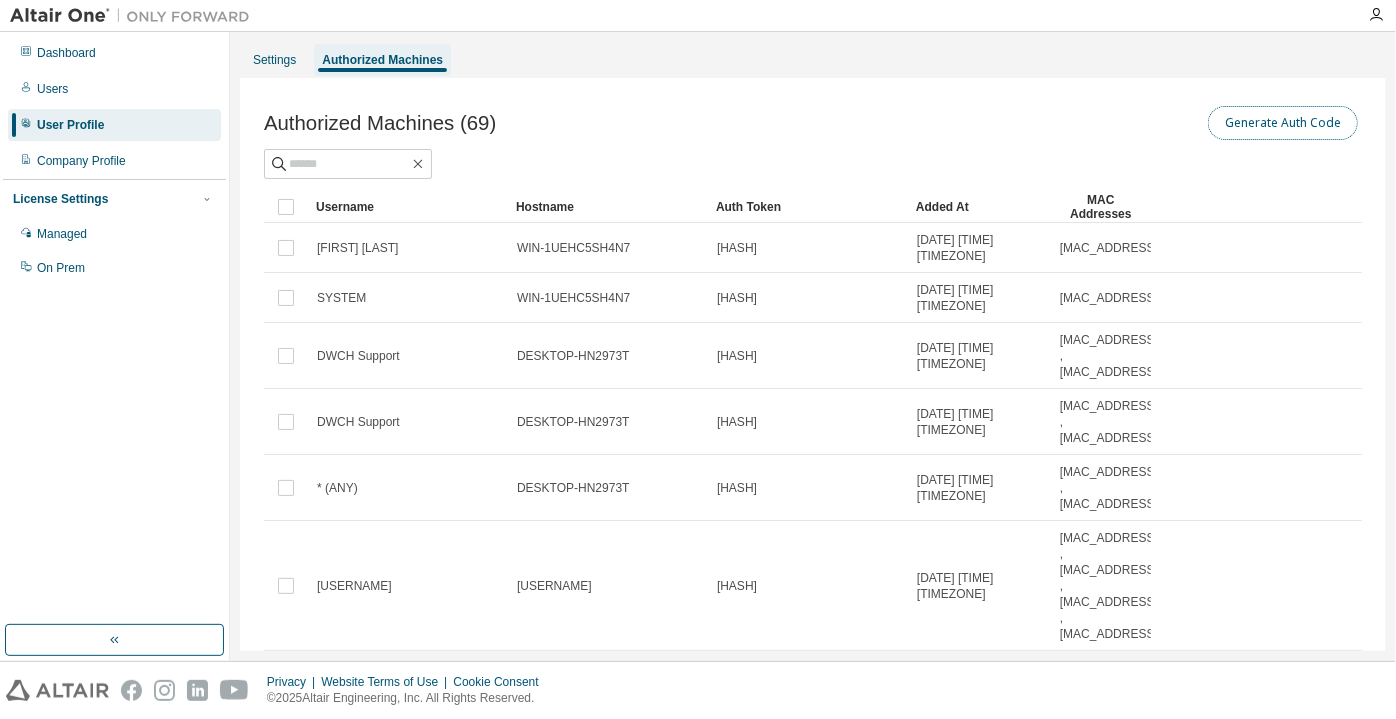 click on "Generate Auth Code" at bounding box center [1283, 123] 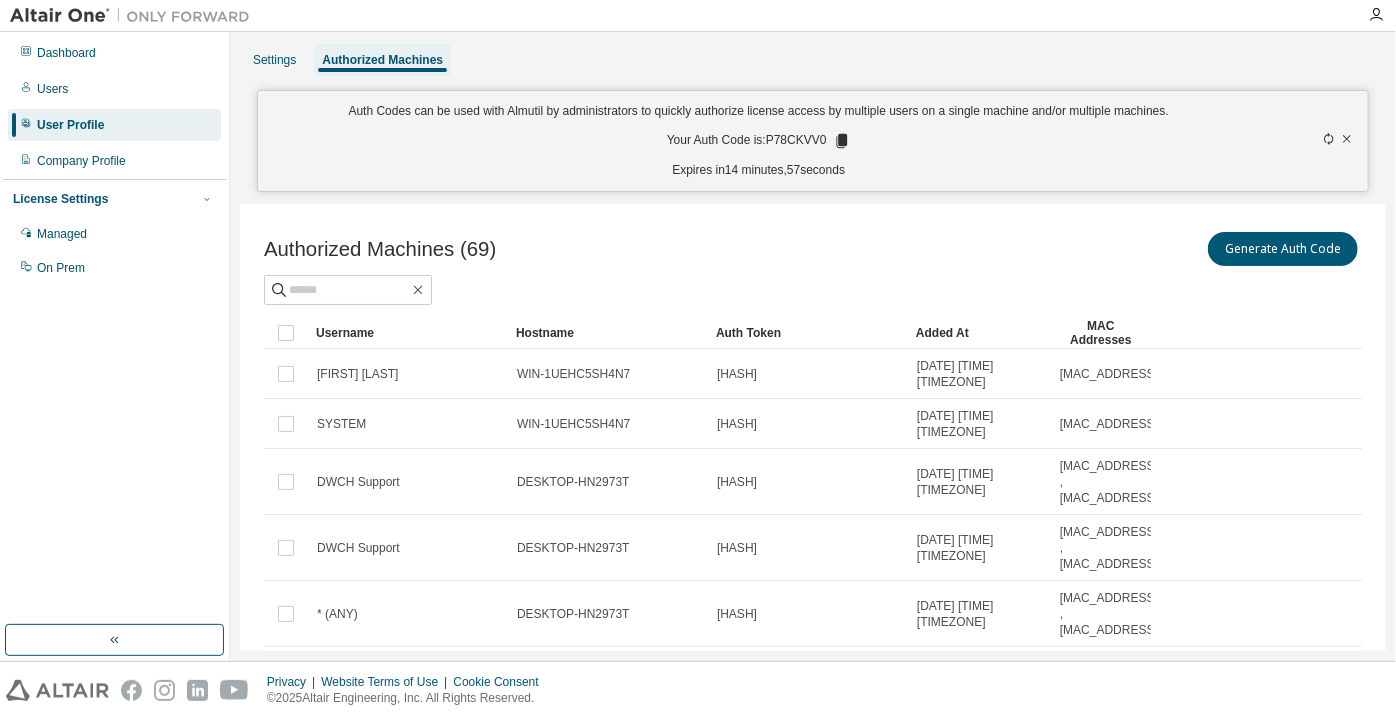 click 